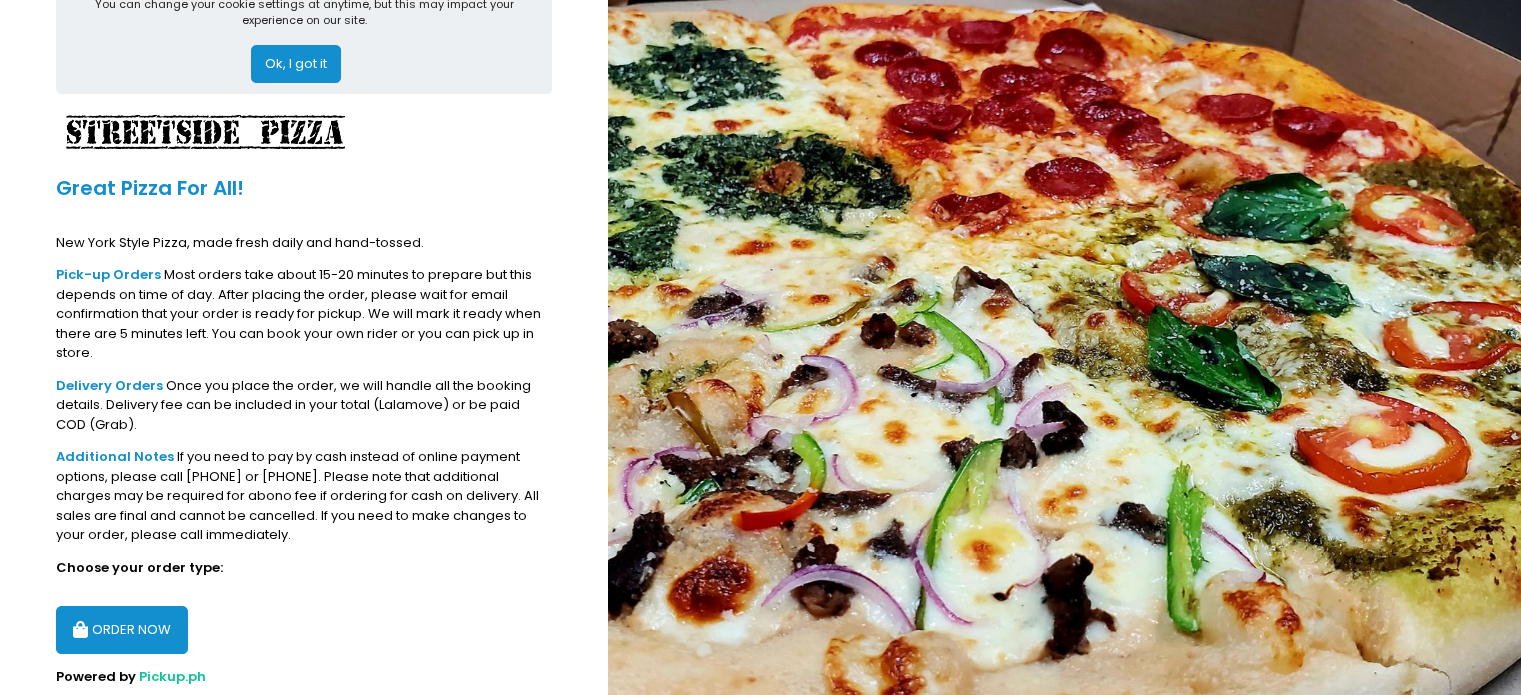 scroll, scrollTop: 136, scrollLeft: 0, axis: vertical 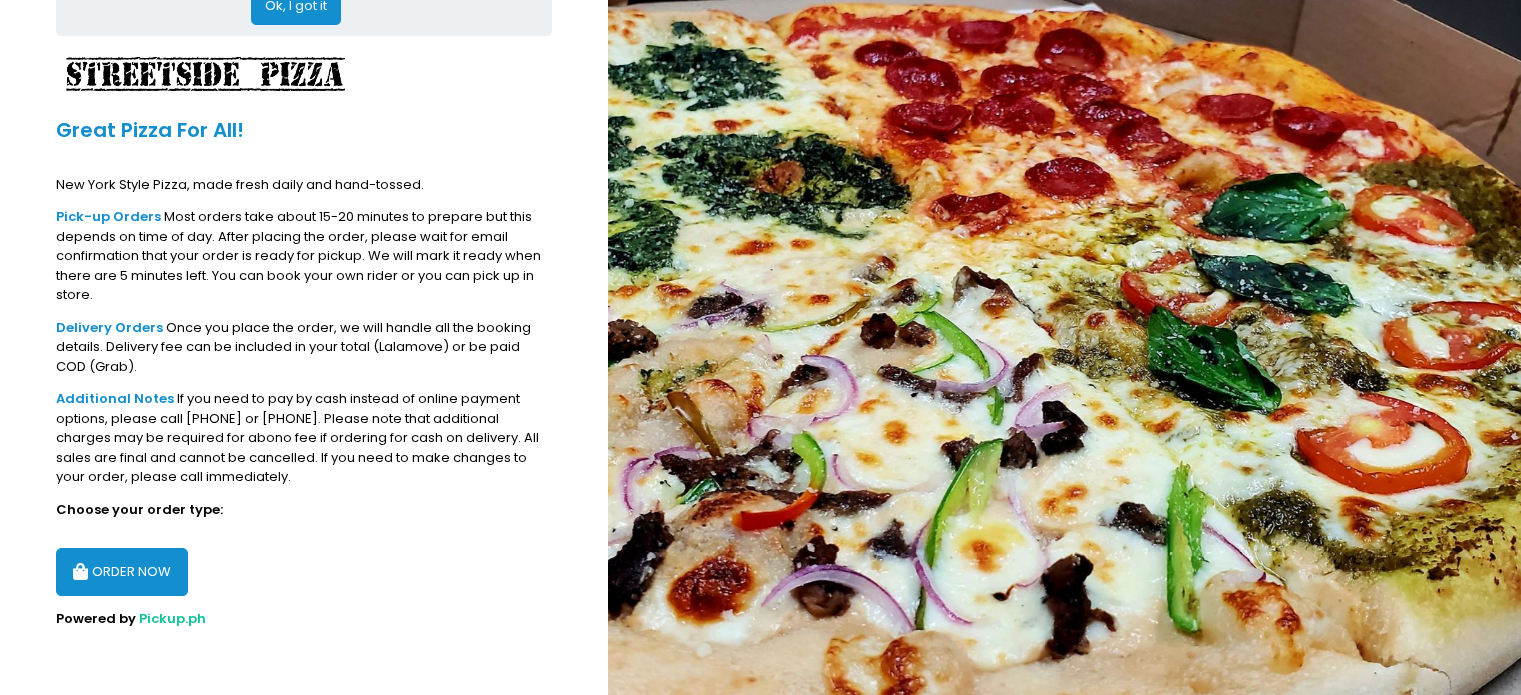 click on "ORDER NOW" at bounding box center [122, 572] 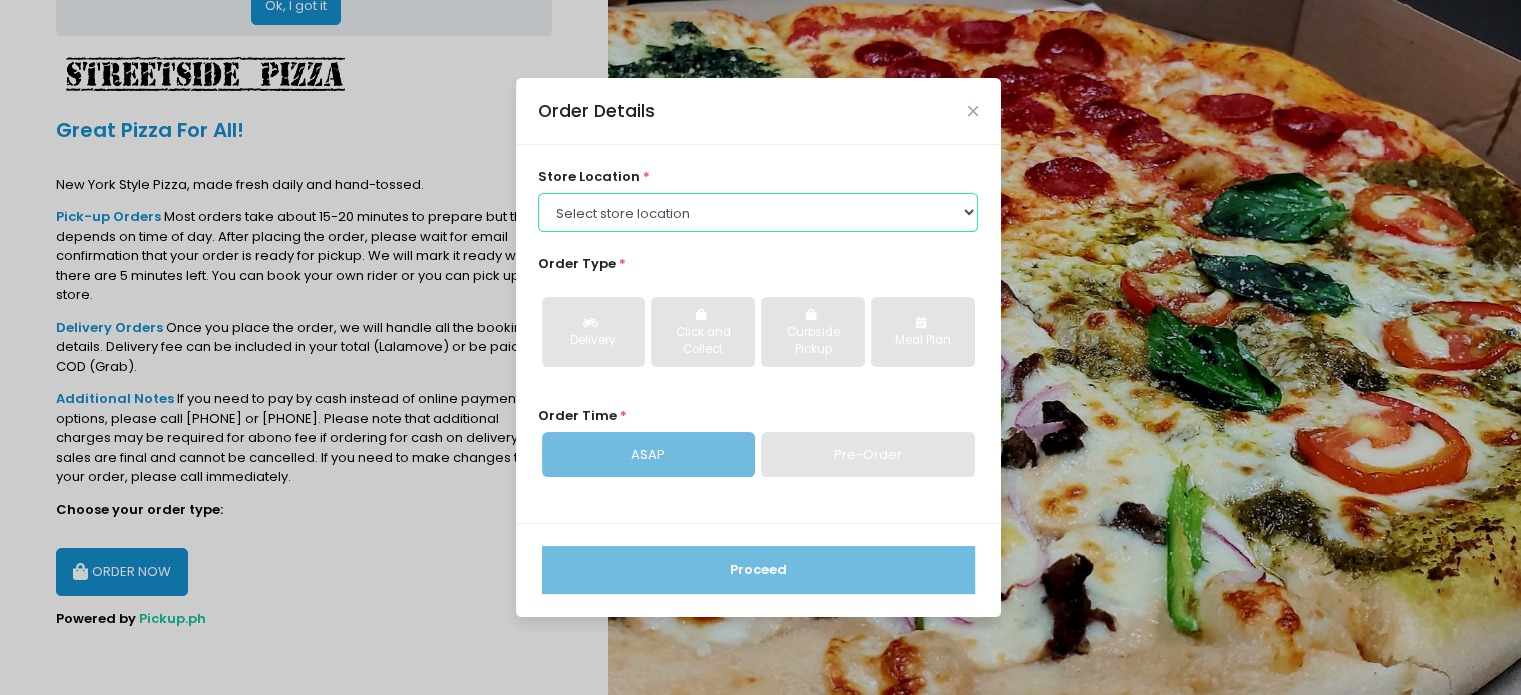 click on "Select store location Streetside Pizza - Don Antonio Heights  Streetside Pizza - Kamuning  Streetside Pizza - Nangka Marikina  Streetside Pizza - Marikina Concepcion  Streetside Pizza & Lounge - Greenhills" at bounding box center [758, 212] 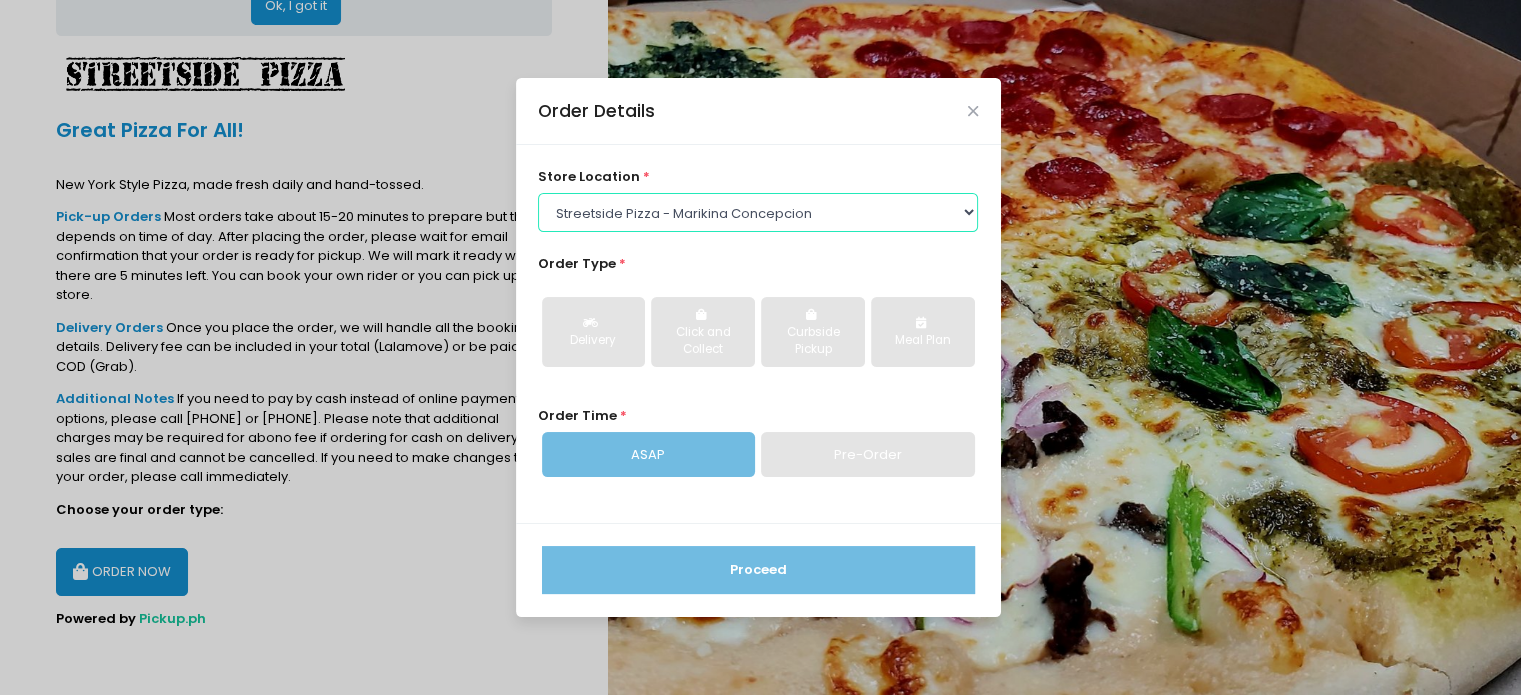click on "Select store location Streetside Pizza - Don Antonio Heights  Streetside Pizza - Kamuning  Streetside Pizza - Nangka Marikina  Streetside Pizza - Marikina Concepcion  Streetside Pizza & Lounge - Greenhills" at bounding box center [758, 212] 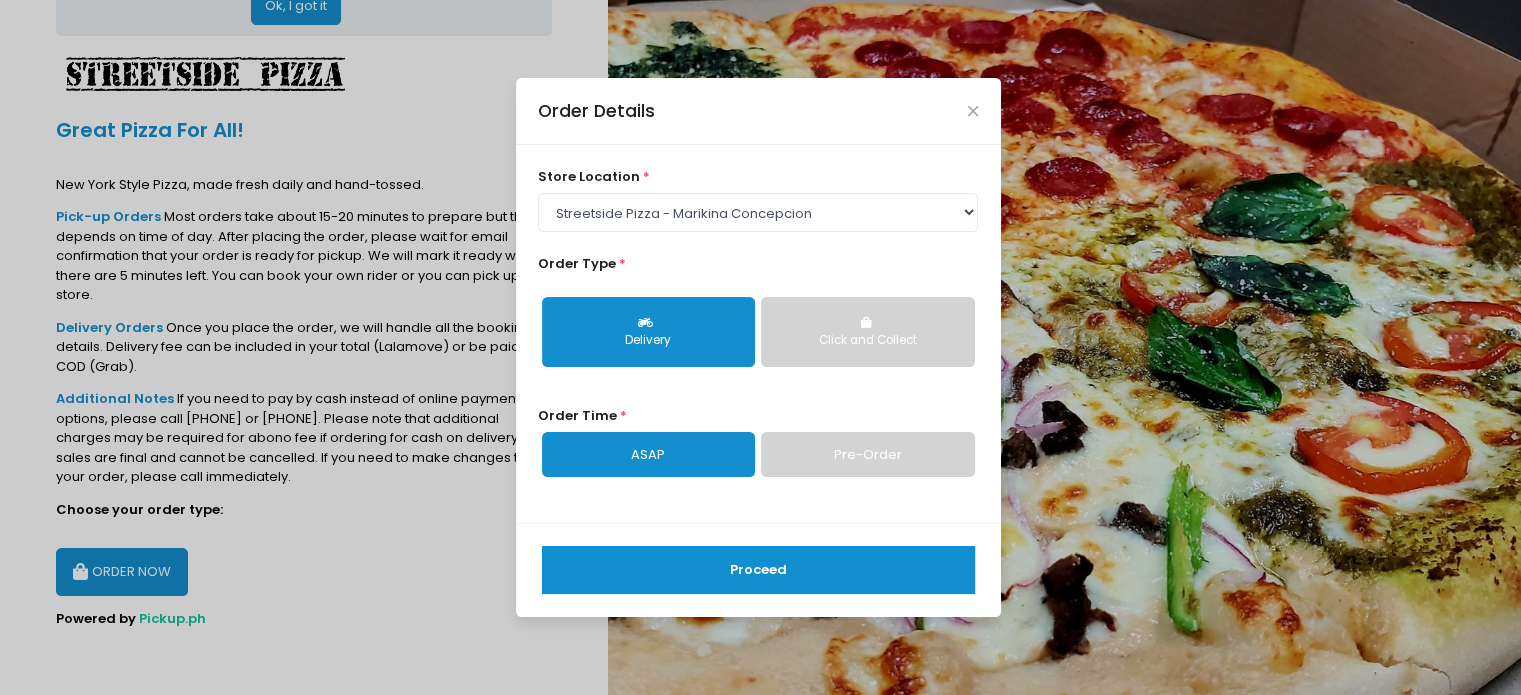 click on "Delivery" at bounding box center (648, 341) 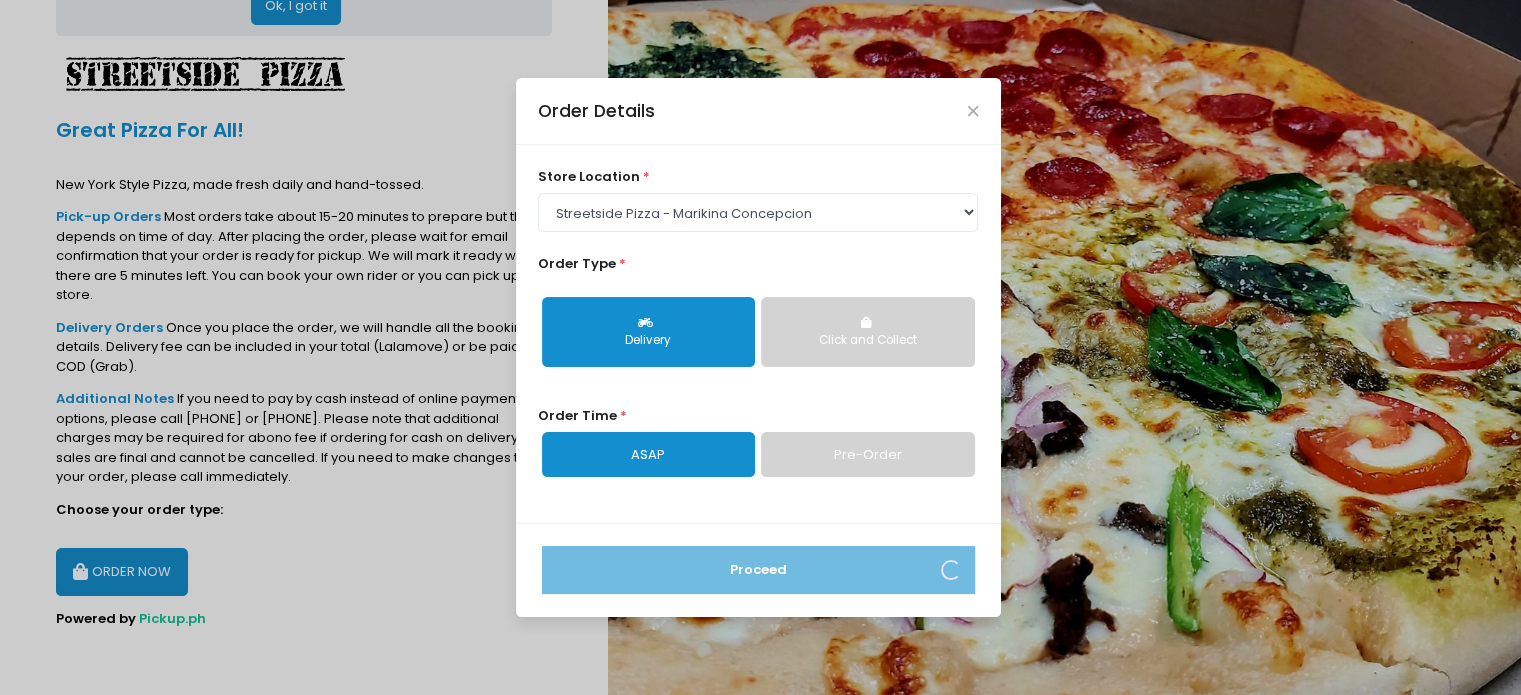 click on "store location   * Select store location Streetside Pizza - Don Antonio Heights  Streetside Pizza - Kamuning  Streetside Pizza - Nangka Marikina  Streetside Pizza - Marikina Concepcion  Streetside Pizza & Lounge - Greenhills   Order Type   *  Delivery   Click and Collect  Order Time   * ASAP Pre-Order" at bounding box center [758, 334] 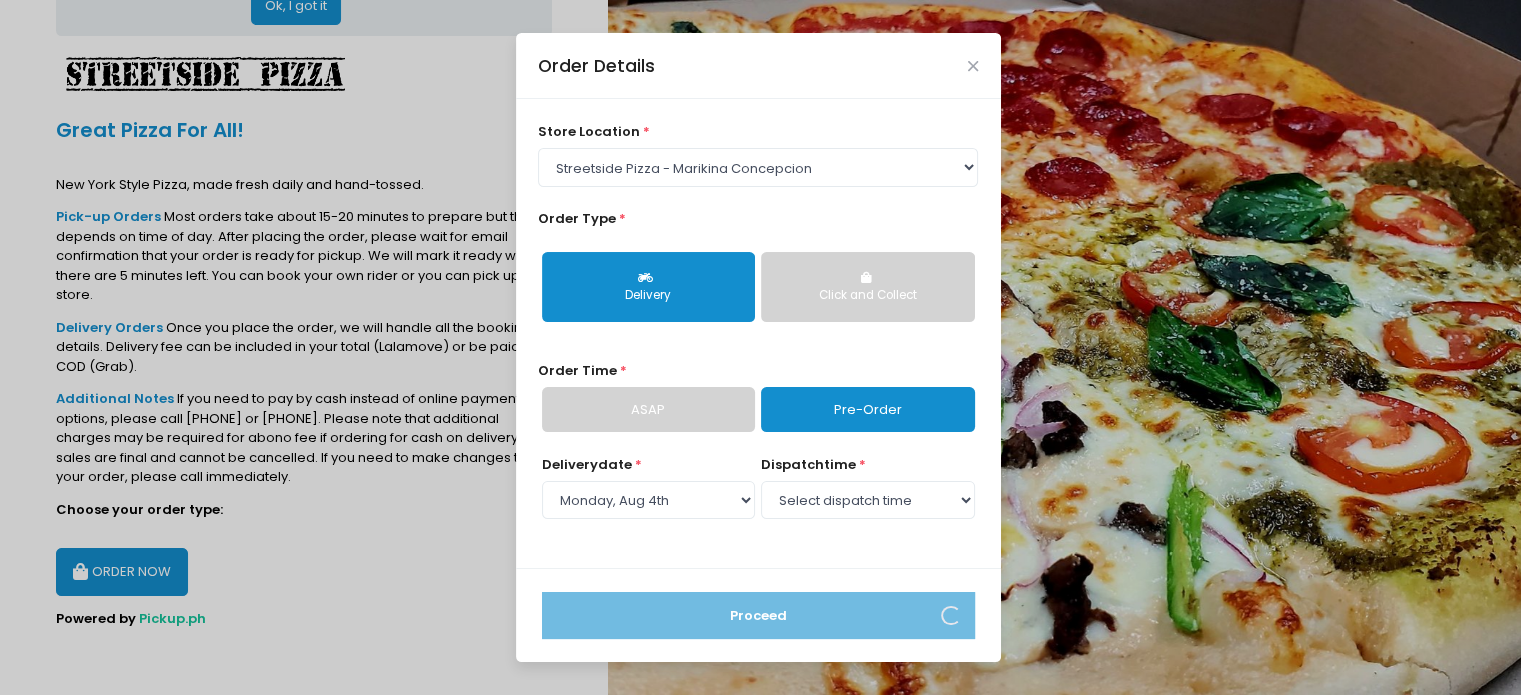 click on "Delivery  date   *    Select Delivery date Monday, Aug 4th Tuesday, Aug 5th Wednesday, Aug 6th Thursday, Aug 7th Friday, Aug 8th Saturday, Aug 9th Sunday, Aug 10th Monday, Aug 11th dispatch  time   *    Select dispatch time 04:30 PM - 05:00 PM 05:00 PM - 05:30 PM 05:30 PM - 06:00 PM 06:00 PM - 06:30 PM 06:30 PM - 07:00 PM 07:00 PM - 07:30 PM 07:30 PM - 08:00 PM 08:00 PM - 08:30 PM 08:30 PM - 09:00 PM" at bounding box center (758, 500) 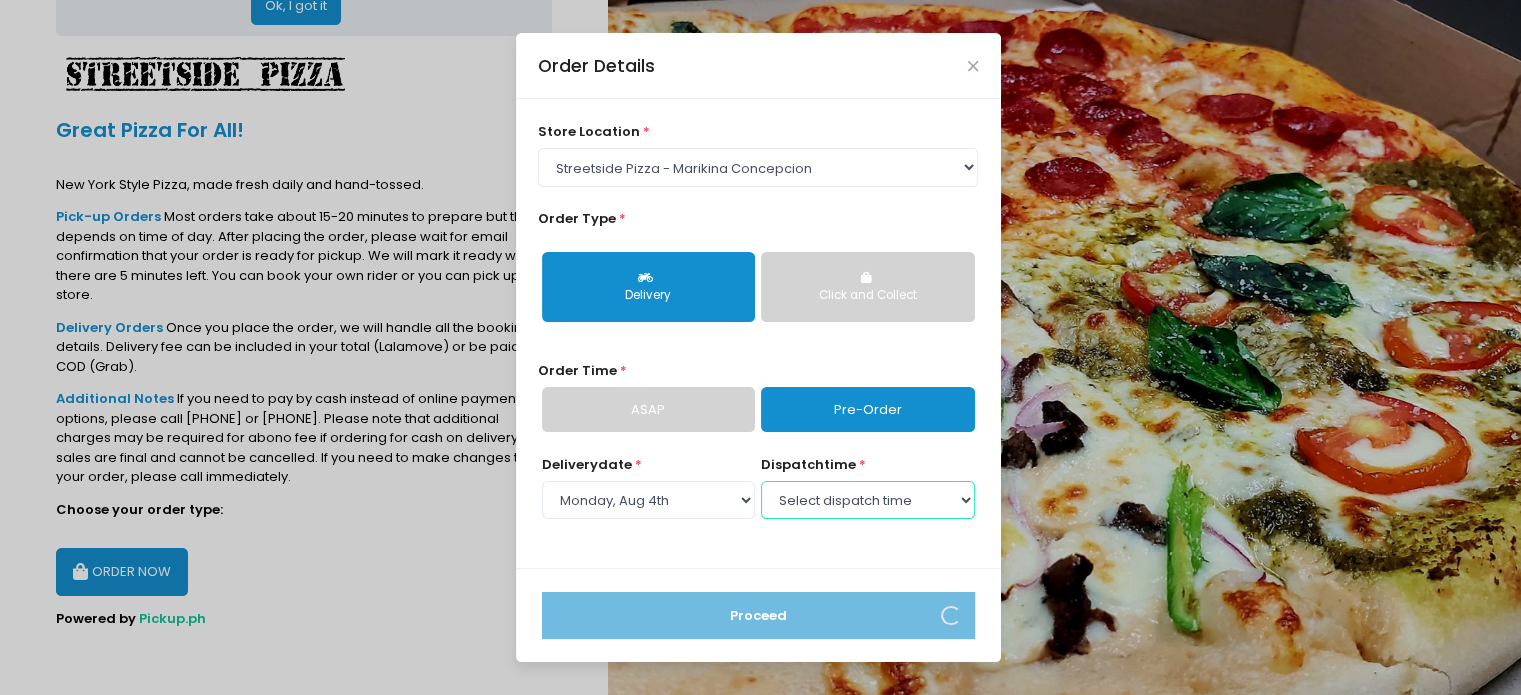 click on "Select dispatch time 04:30 PM - 05:00 PM 05:00 PM - 05:30 PM 05:30 PM - 06:00 PM 06:00 PM - 06:30 PM 06:30 PM - 07:00 PM 07:00 PM - 07:30 PM 07:30 PM - 08:00 PM 08:00 PM - 08:30 PM 08:30 PM - 09:00 PM" at bounding box center (867, 500) 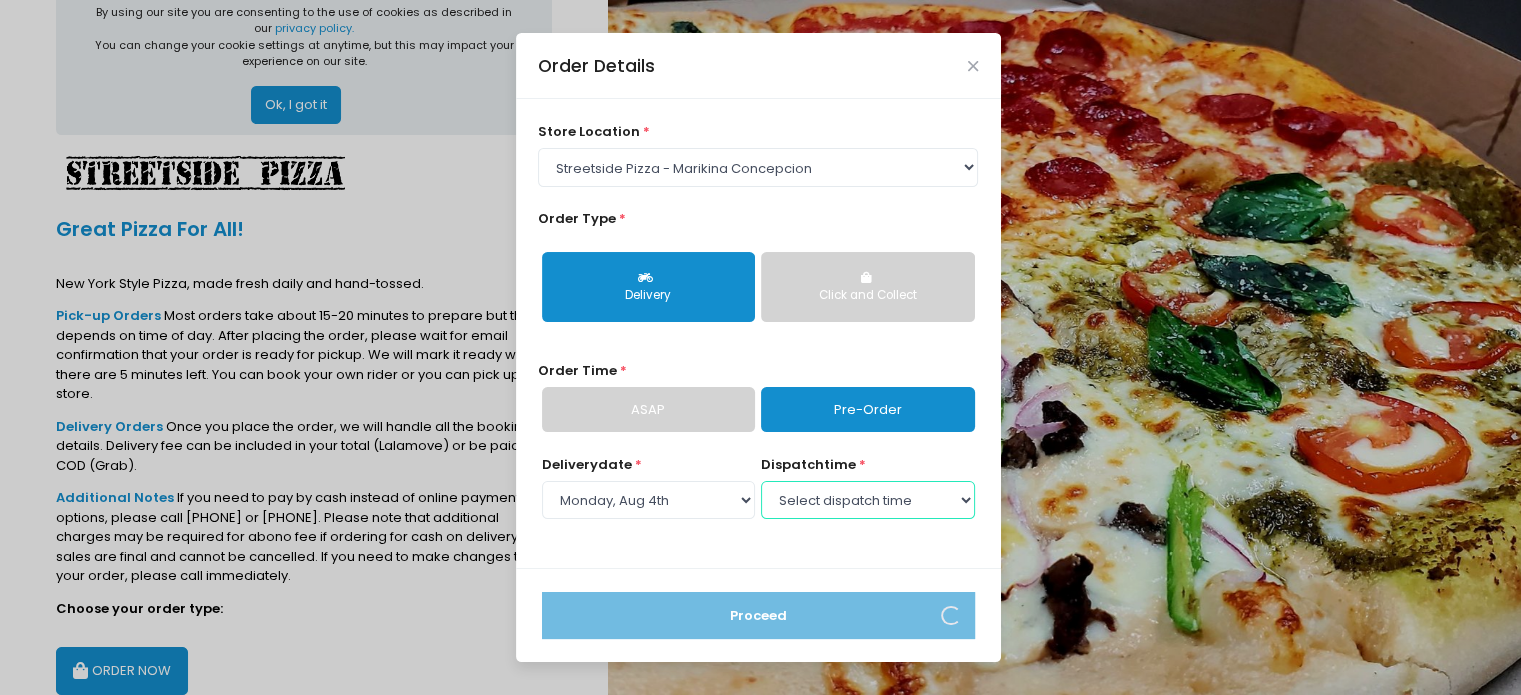 scroll, scrollTop: 0, scrollLeft: 0, axis: both 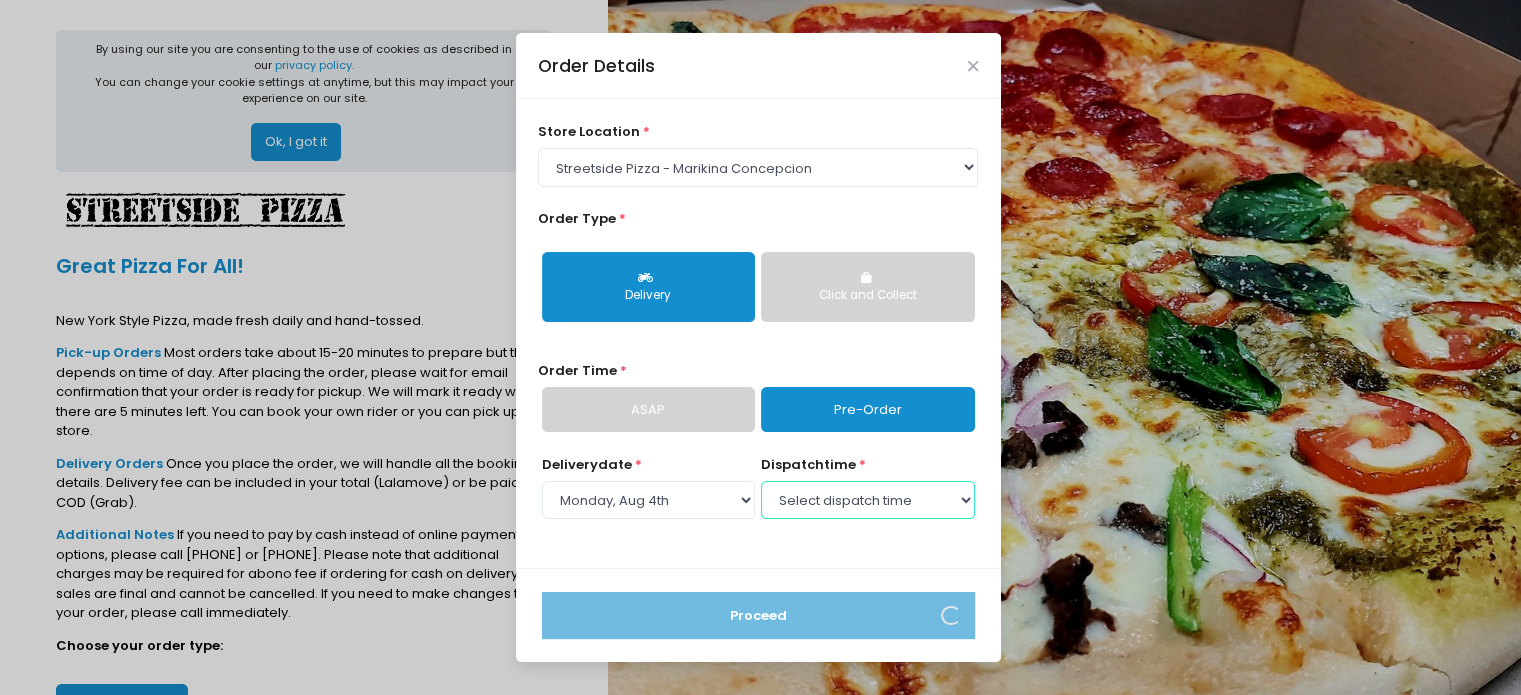 click on "Select dispatch time 04:30 PM - 05:00 PM 05:00 PM - 05:30 PM 05:30 PM - 06:00 PM 06:00 PM - 06:30 PM 06:30 PM - 07:00 PM 07:00 PM - 07:30 PM 07:30 PM - 08:00 PM 08:00 PM - 08:30 PM 08:30 PM - 09:00 PM" at bounding box center (867, 500) 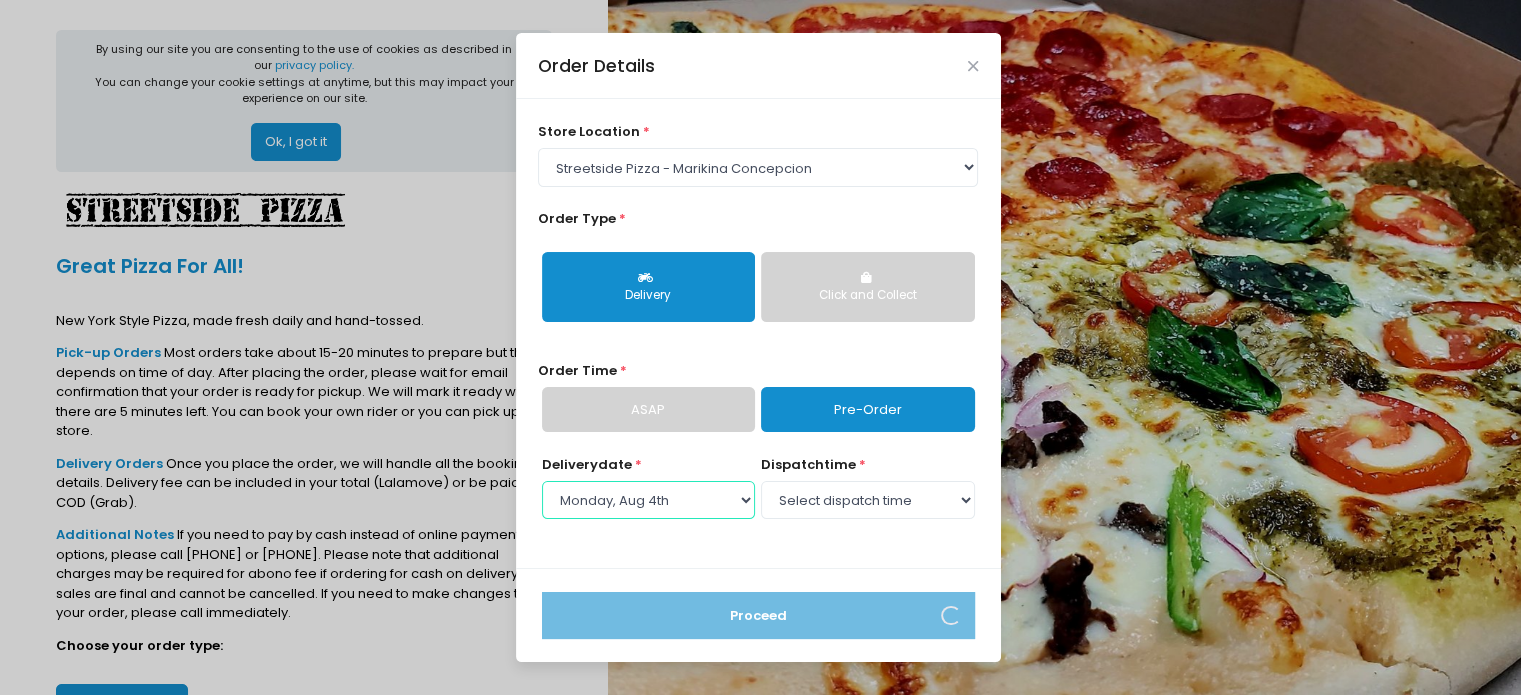 click on "Select Delivery date Monday, Aug 4th Tuesday, Aug 5th Wednesday, Aug 6th Thursday, Aug 7th Friday, Aug 8th Saturday, Aug 9th Sunday, Aug 10th Monday, Aug 11th" at bounding box center [648, 500] 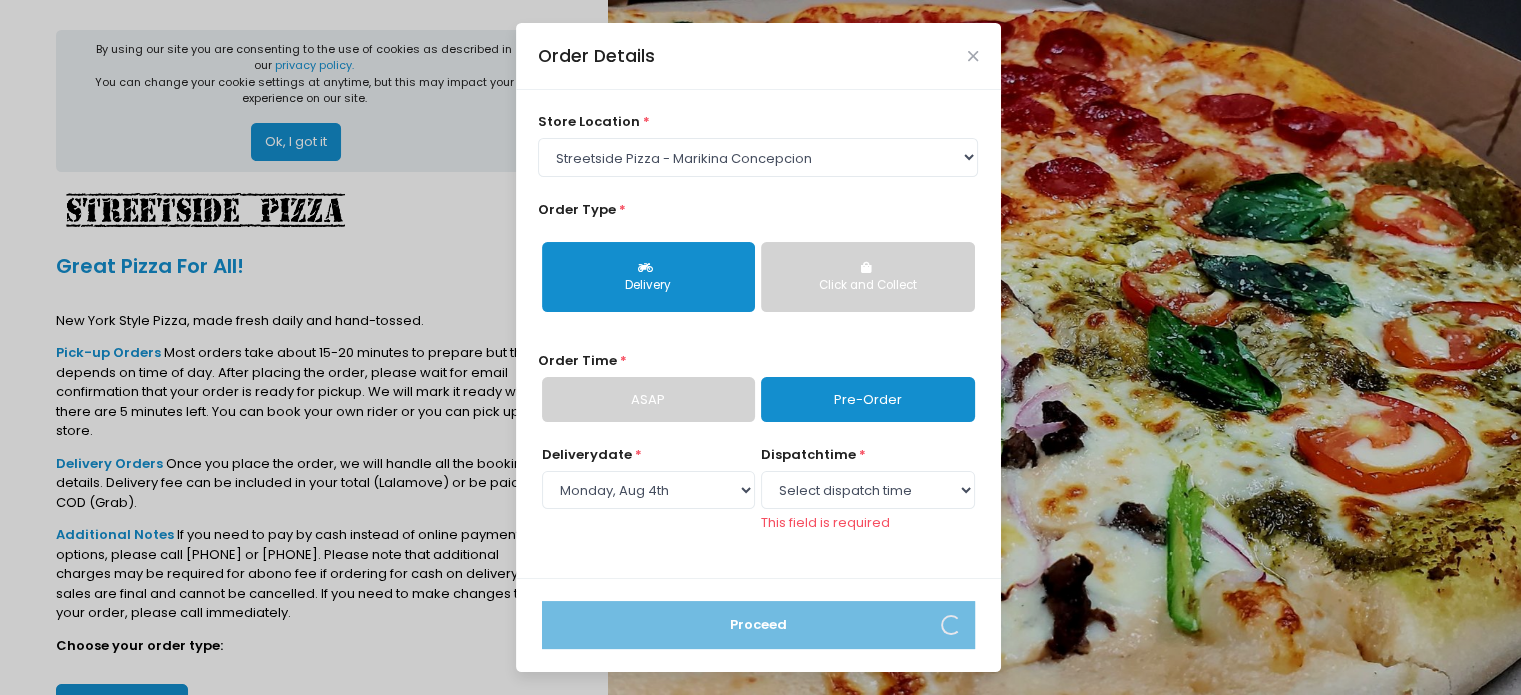 drag, startPoint x: 899, startPoint y: 450, endPoint x: 892, endPoint y: 481, distance: 31.780497 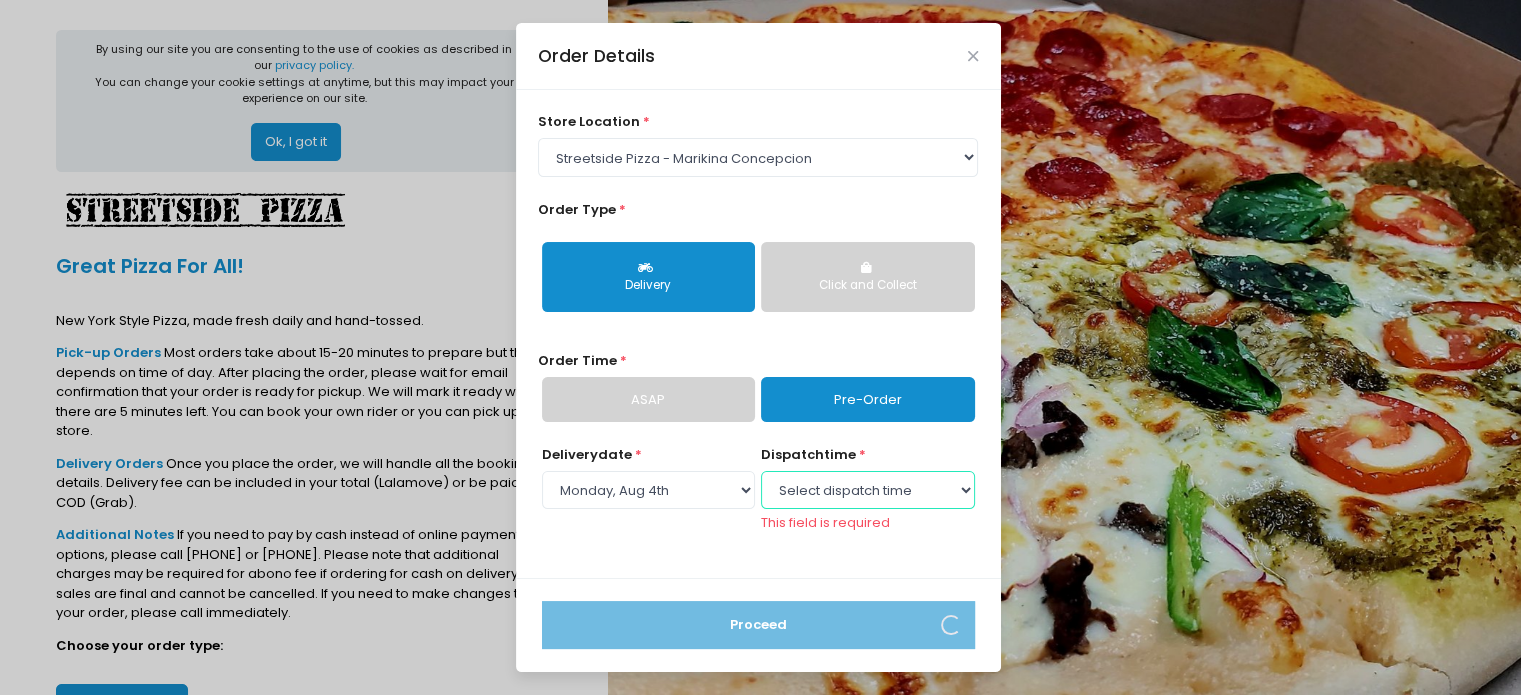 click on "Select dispatch time 04:30 PM - 05:00 PM 05:00 PM - 05:30 PM 05:30 PM - 06:00 PM 06:00 PM - 06:30 PM 06:30 PM - 07:00 PM 07:00 PM - 07:30 PM 07:30 PM - 08:00 PM 08:00 PM - 08:30 PM 08:30 PM - 09:00 PM" at bounding box center (867, 490) 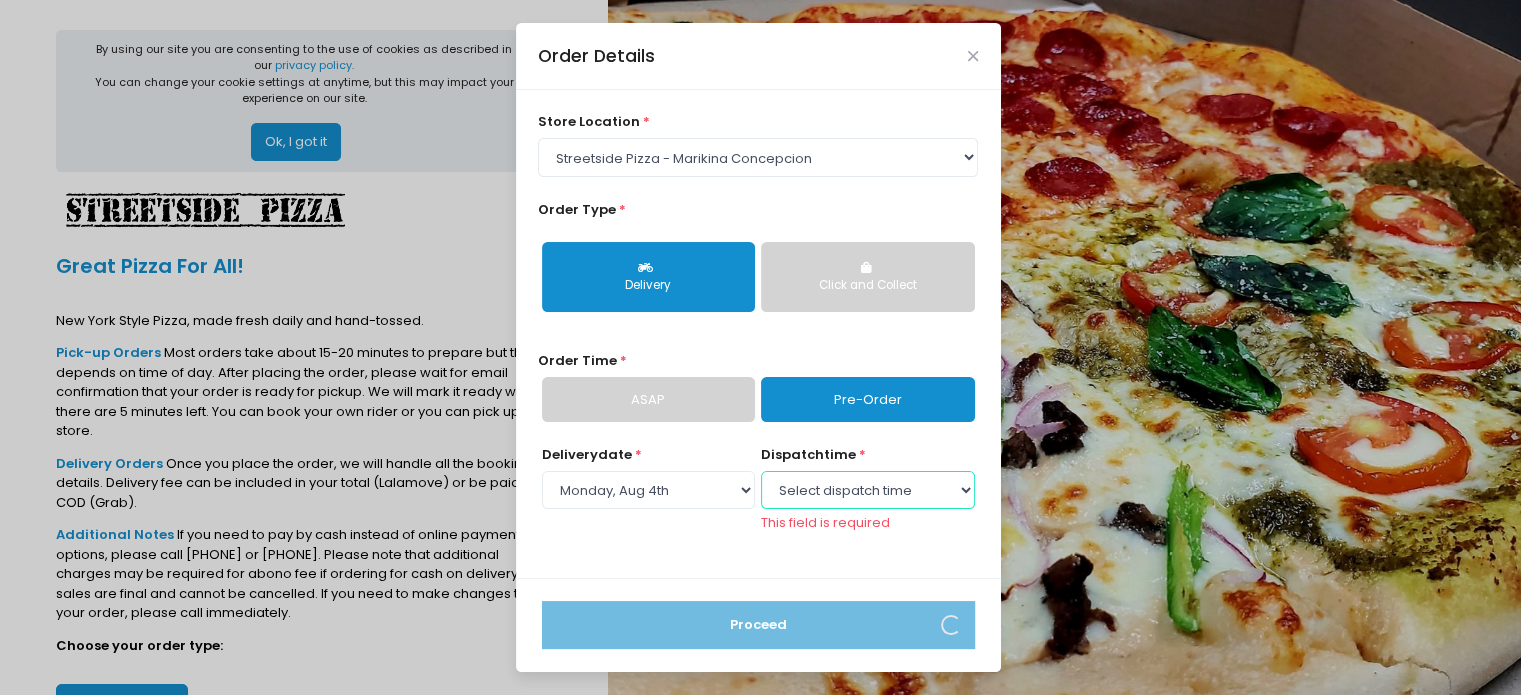 click on "Select dispatch time 04:30 PM - 05:00 PM 05:00 PM - 05:30 PM 05:30 PM - 06:00 PM 06:00 PM - 06:30 PM 06:30 PM - 07:00 PM 07:00 PM - 07:30 PM 07:30 PM - 08:00 PM 08:00 PM - 08:30 PM 08:30 PM - 09:00 PM" at bounding box center [867, 490] 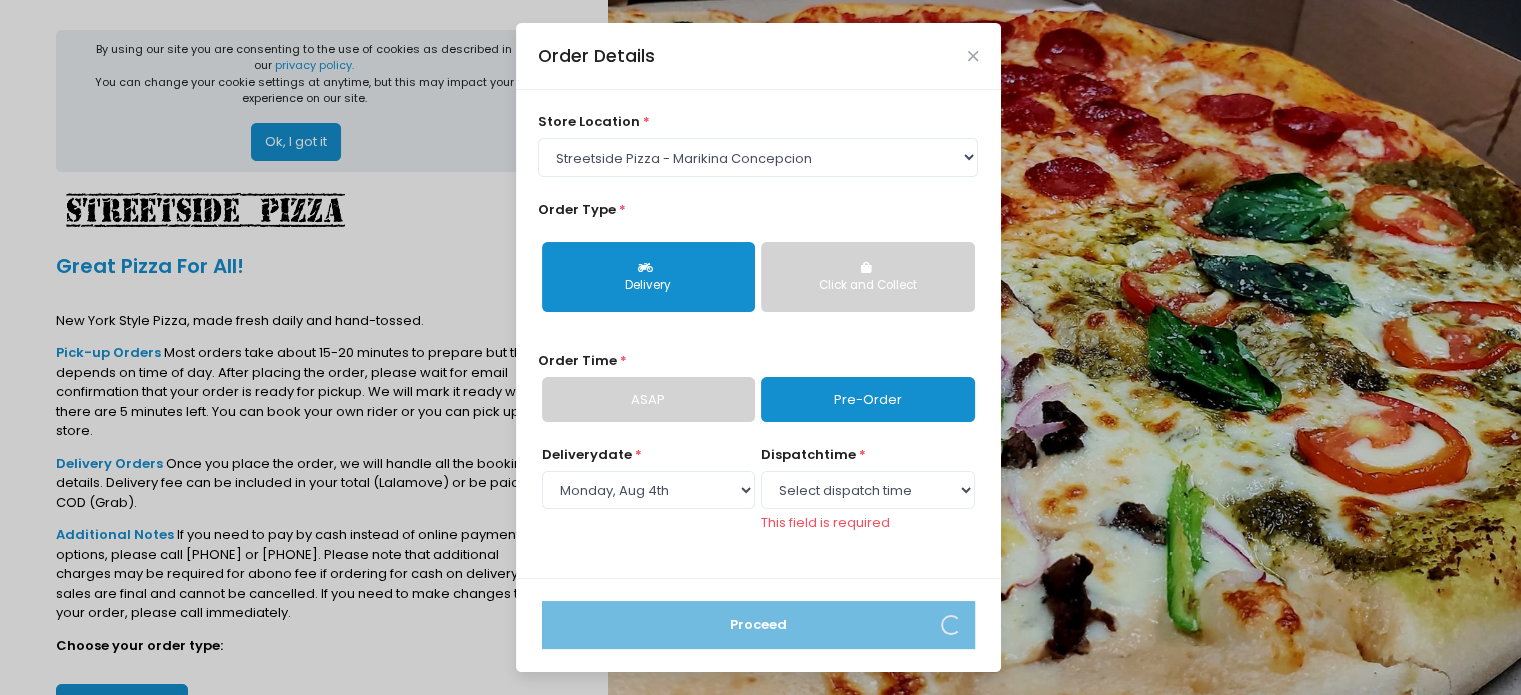 click on "ASAP" at bounding box center [648, 400] 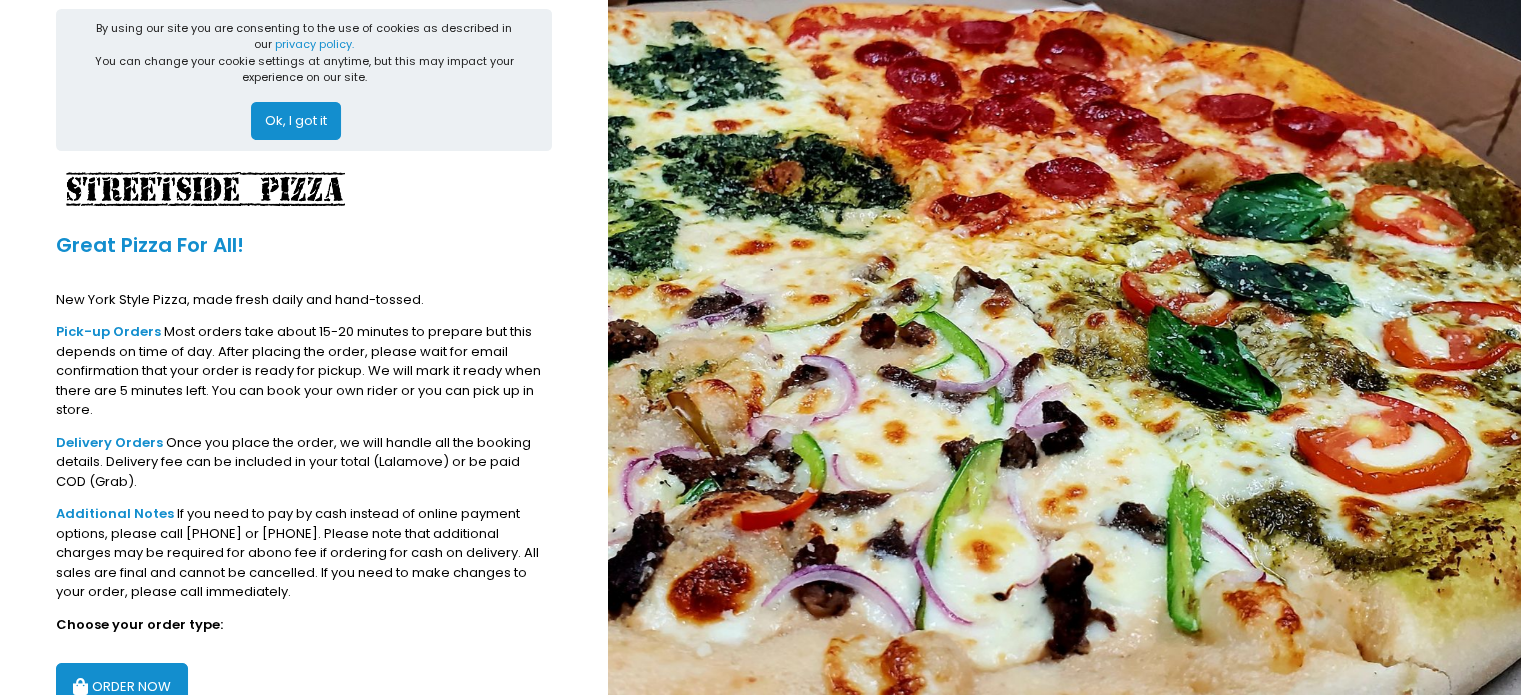 scroll, scrollTop: 136, scrollLeft: 0, axis: vertical 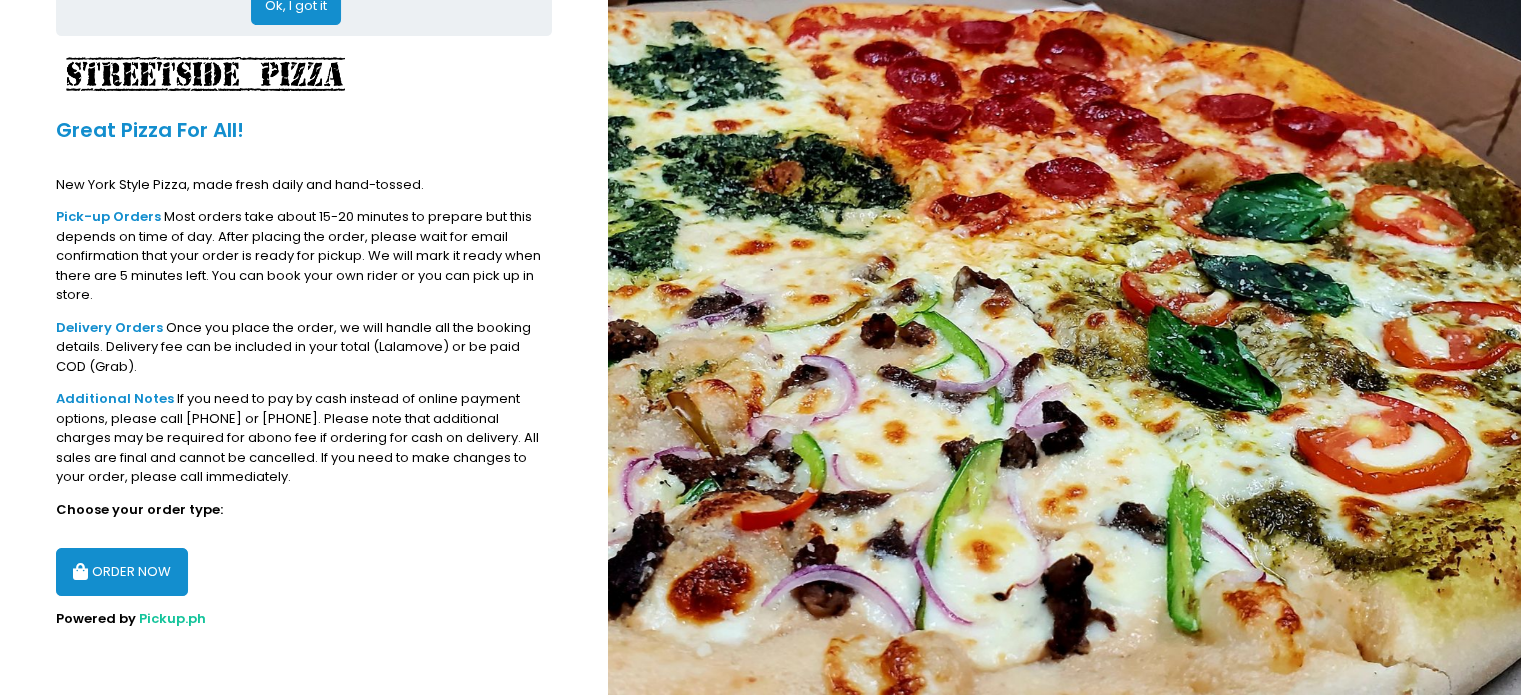 click on "ORDER NOW" at bounding box center (122, 572) 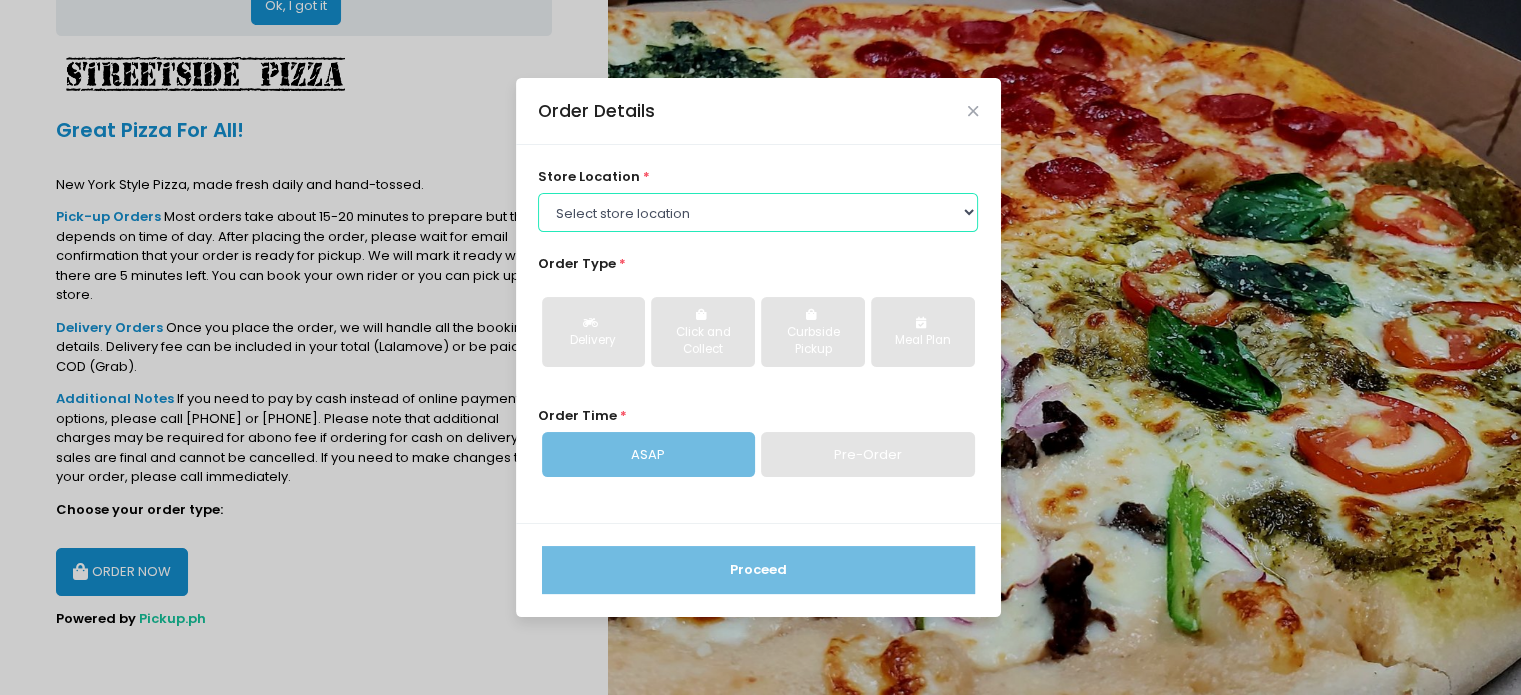 click on "Select store location Streetside Pizza - Don Antonio Heights  Streetside Pizza - Kamuning  Streetside Pizza - Nangka Marikina  Streetside Pizza - Marikina Concepcion  Streetside Pizza & Lounge - Greenhills" at bounding box center (758, 212) 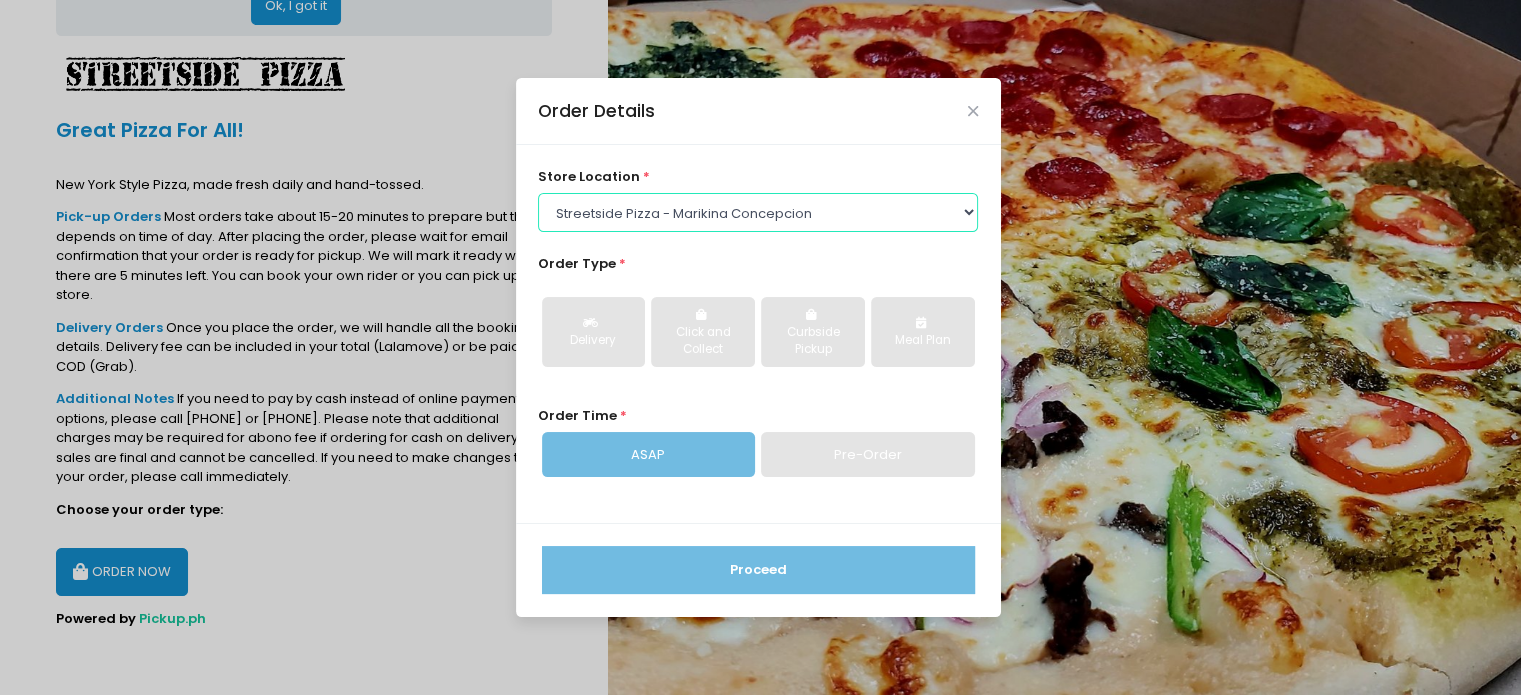 click on "Select store location Streetside Pizza - Don Antonio Heights  Streetside Pizza - Kamuning  Streetside Pizza - Nangka Marikina  Streetside Pizza - Marikina Concepcion  Streetside Pizza & Lounge - Greenhills" at bounding box center [758, 212] 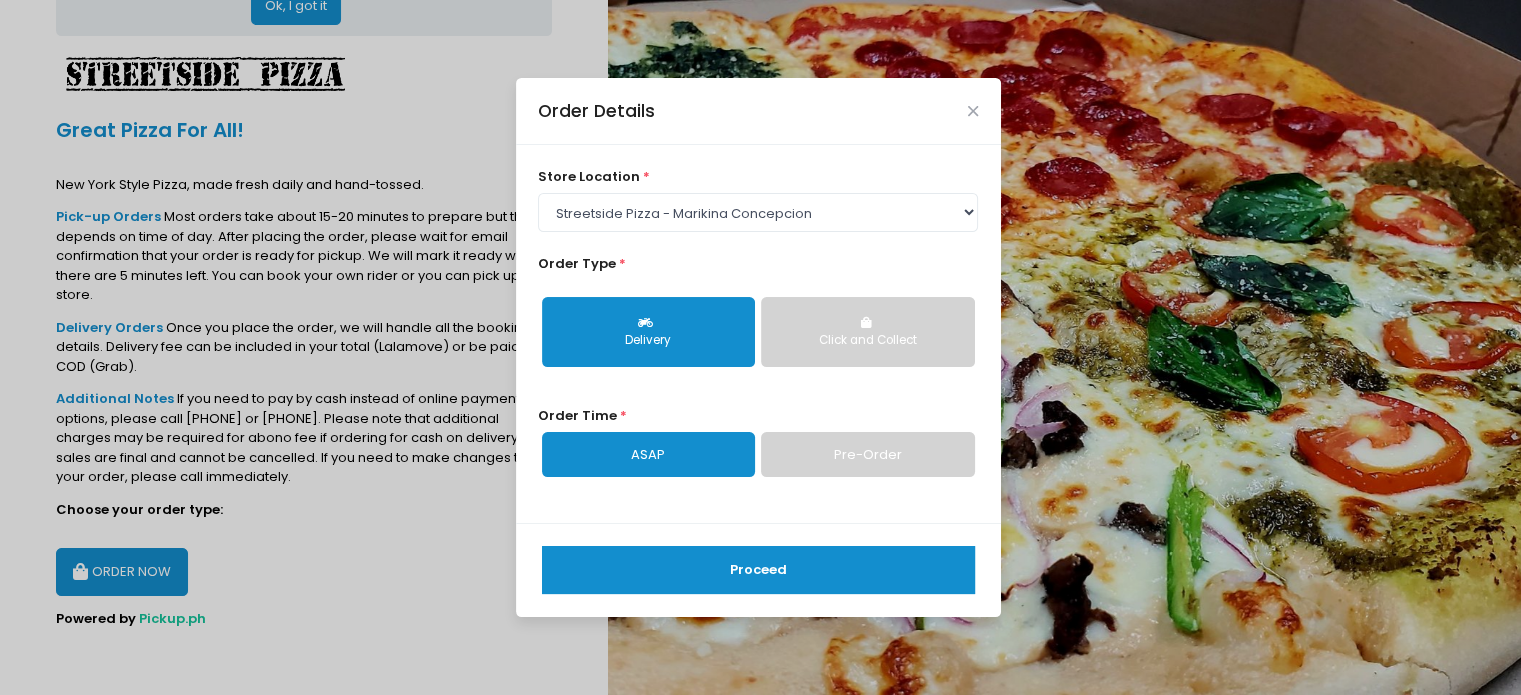 click on "Delivery" at bounding box center [648, 341] 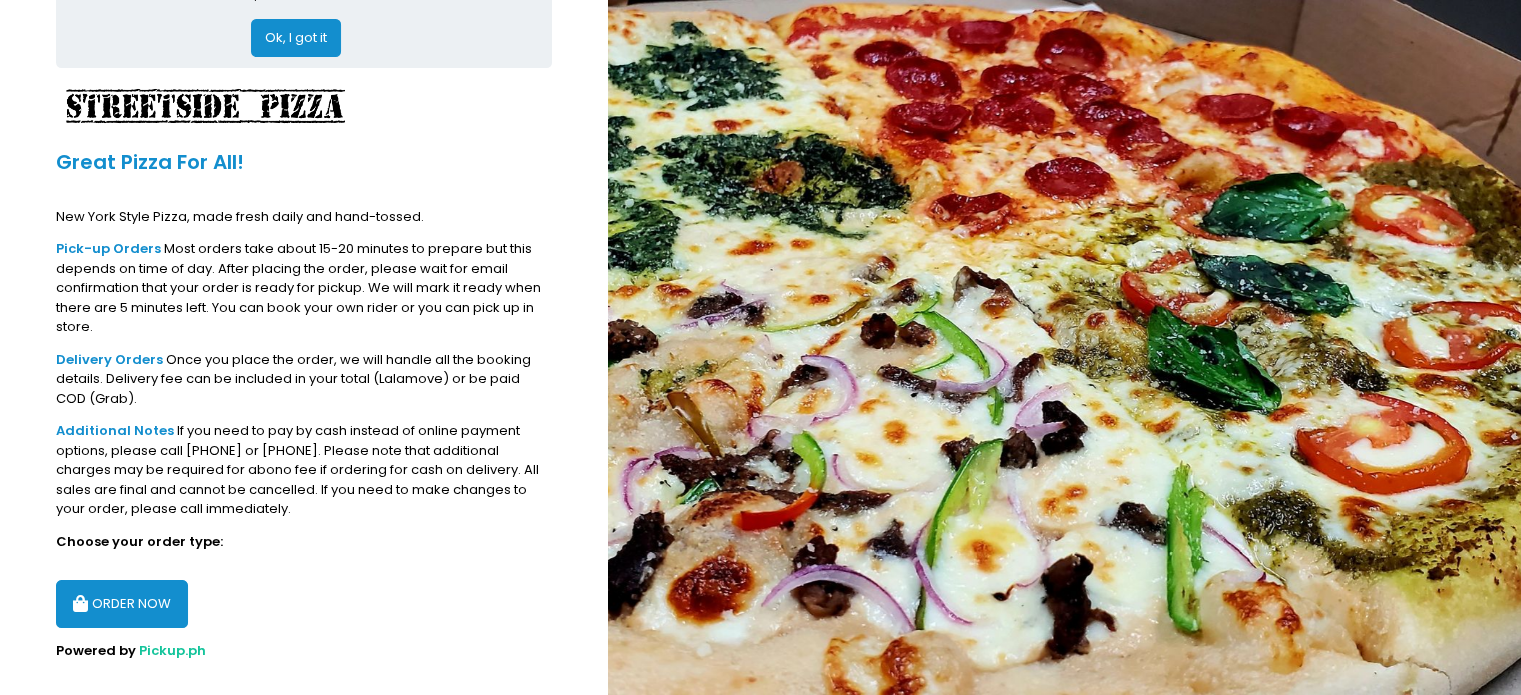 scroll, scrollTop: 136, scrollLeft: 0, axis: vertical 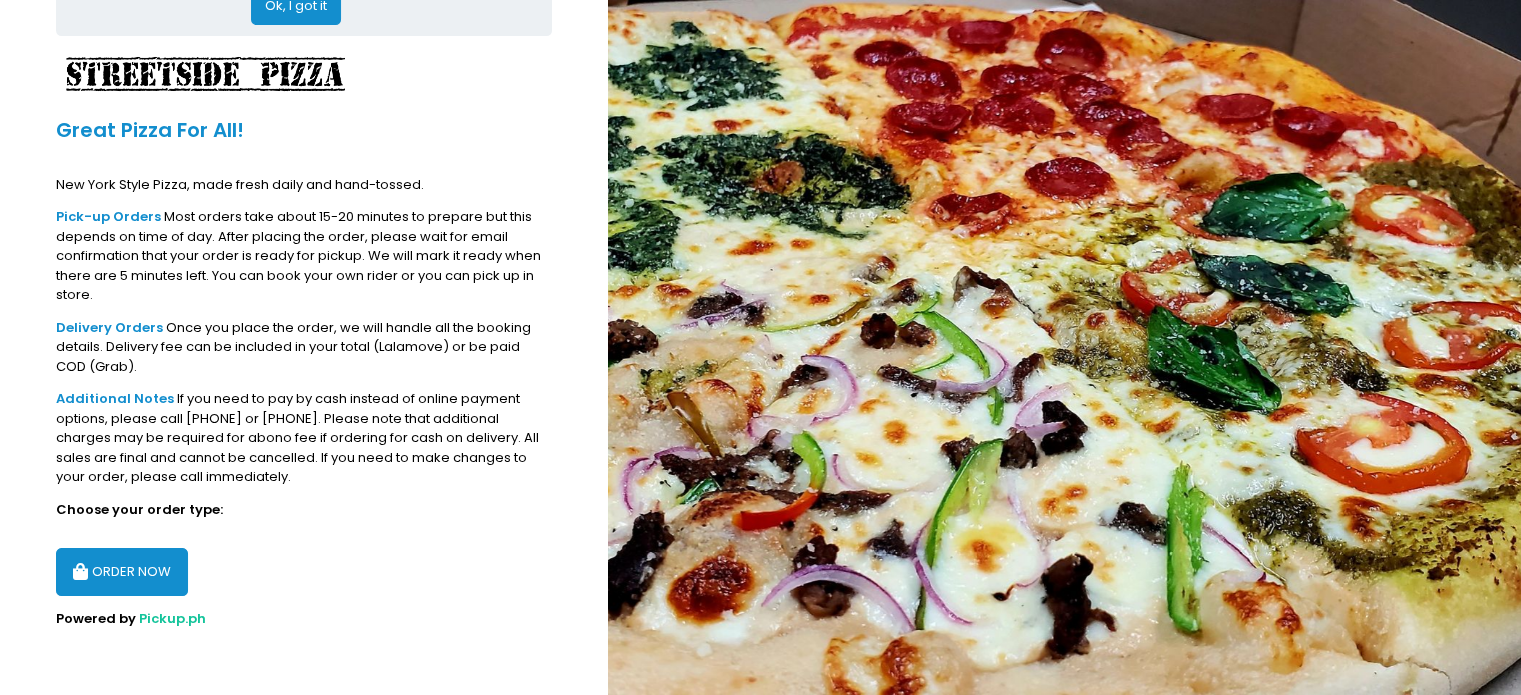 click on "ORDER NOW" at bounding box center [122, 572] 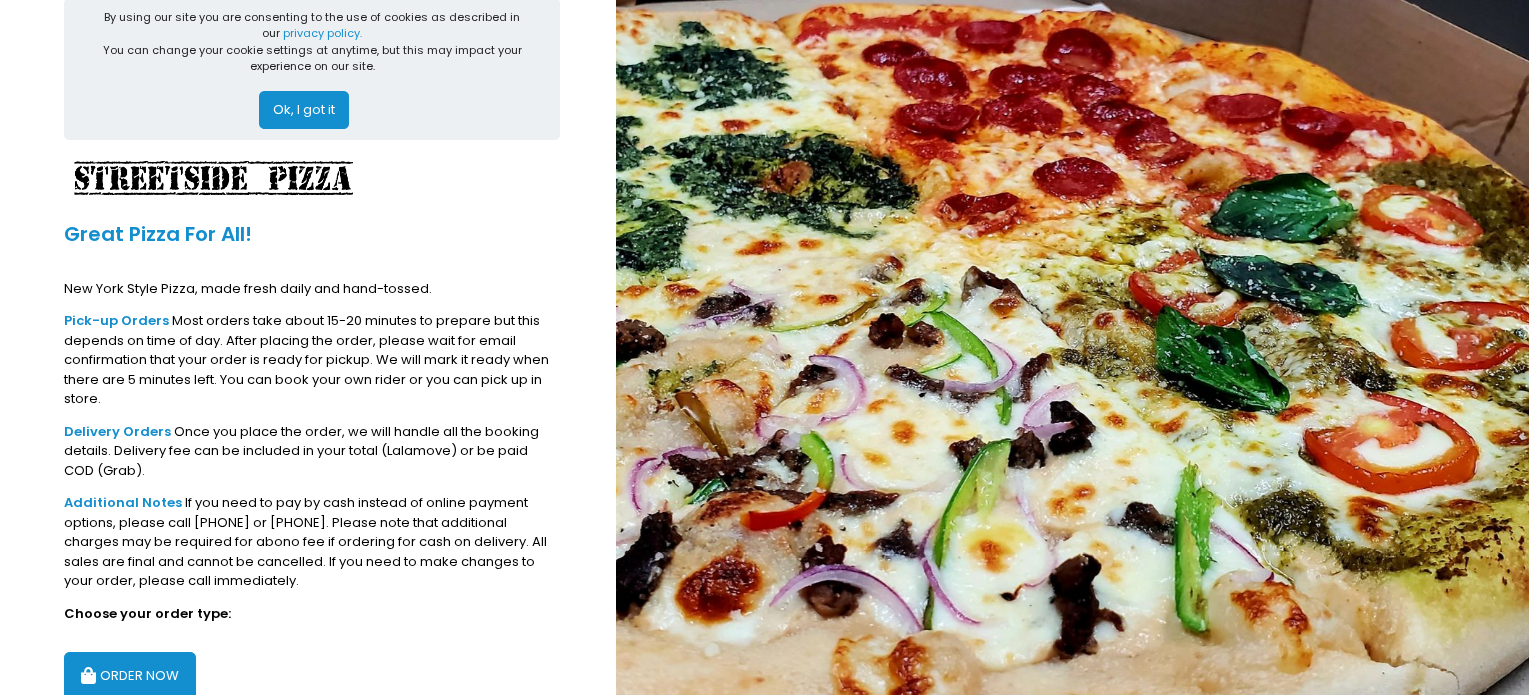 scroll, scrollTop: 0, scrollLeft: 0, axis: both 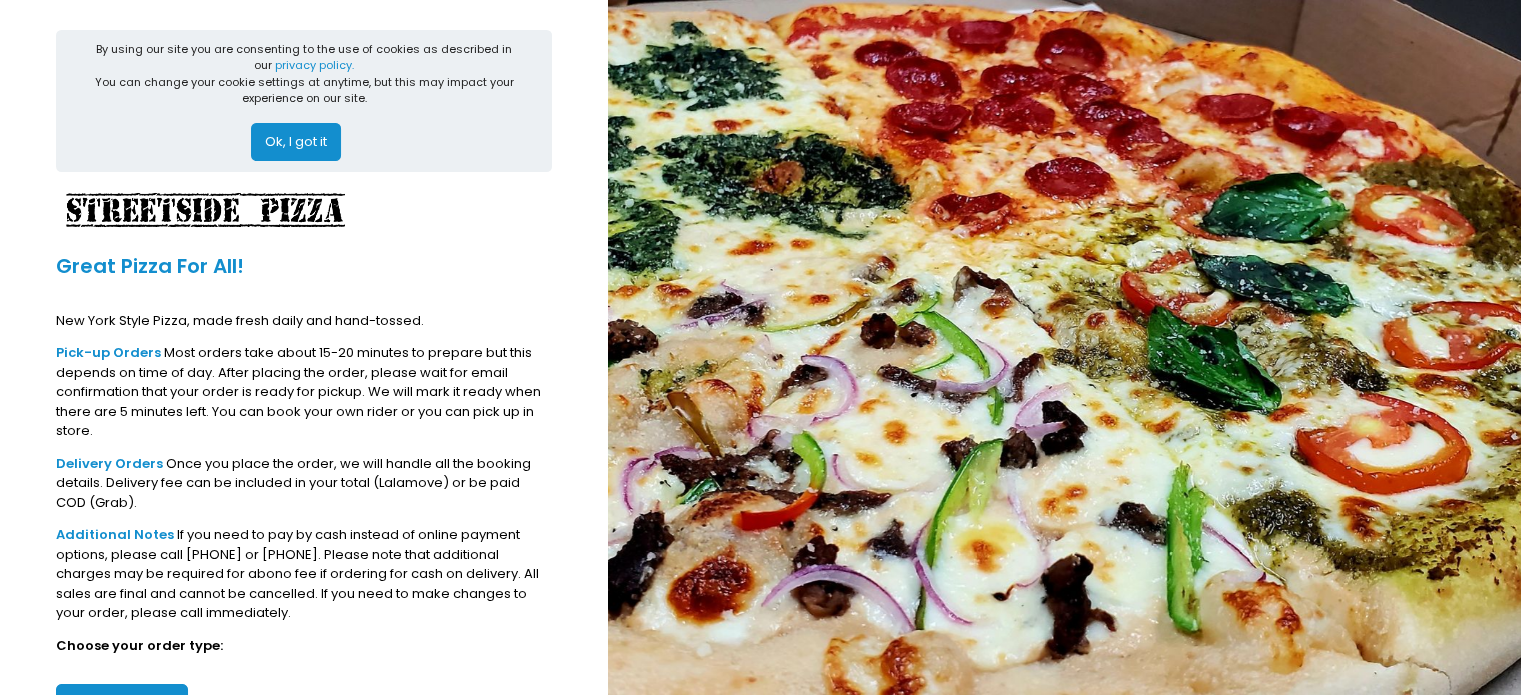 click on "Ok, I got it" at bounding box center [296, 142] 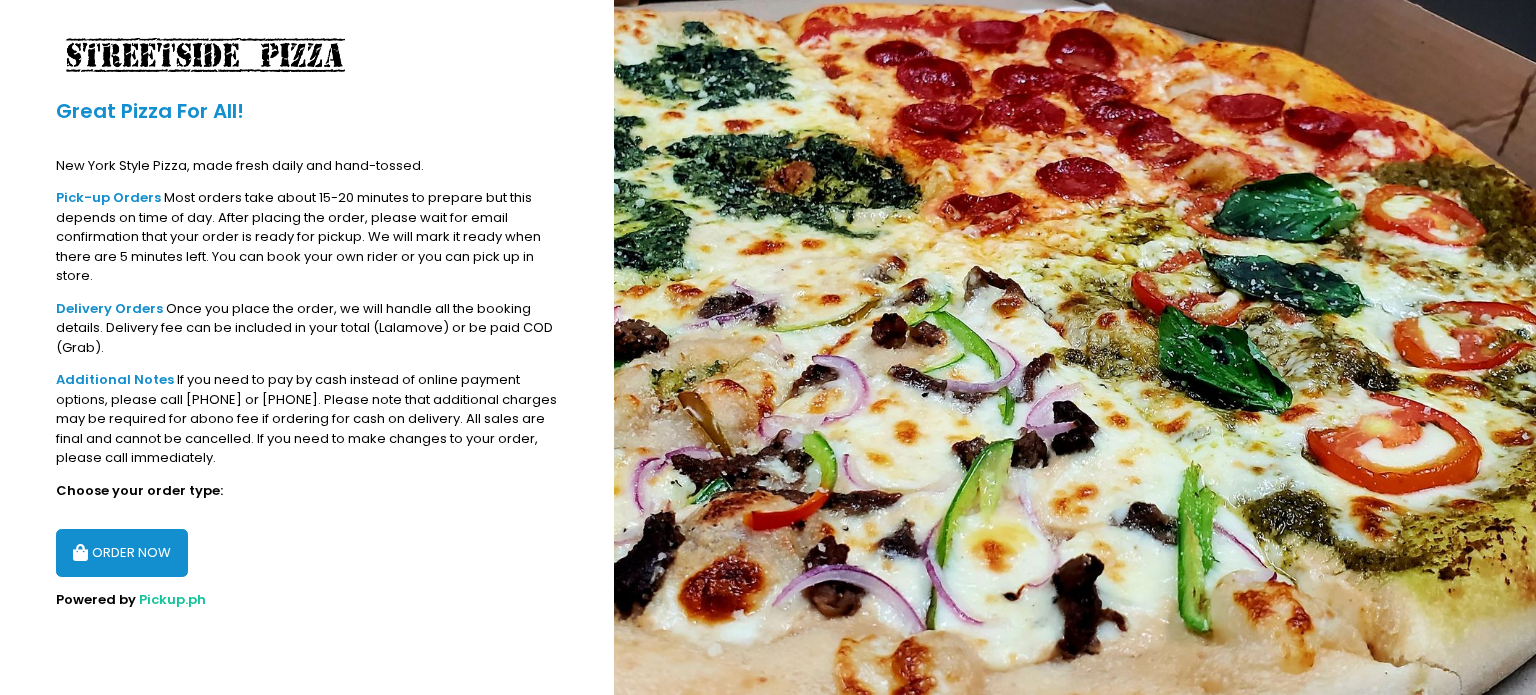 click on "Powered by   Pickup.ph" at bounding box center (307, 600) 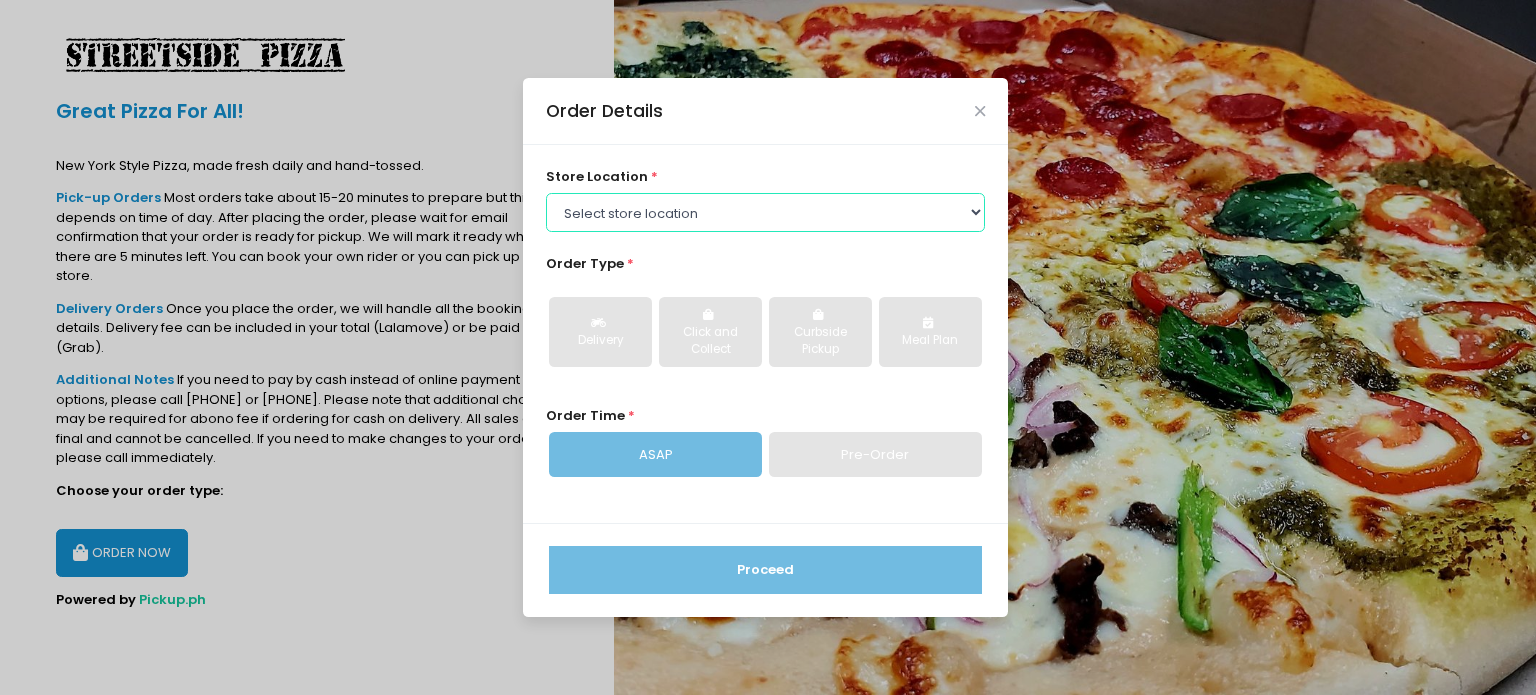 click on "Select store location Streetside Pizza - Don Antonio Heights  Streetside Pizza - Kamuning  Streetside Pizza - Nangka Marikina  Streetside Pizza - Marikina Concepcion  Streetside Pizza & Lounge - Greenhills" at bounding box center (766, 212) 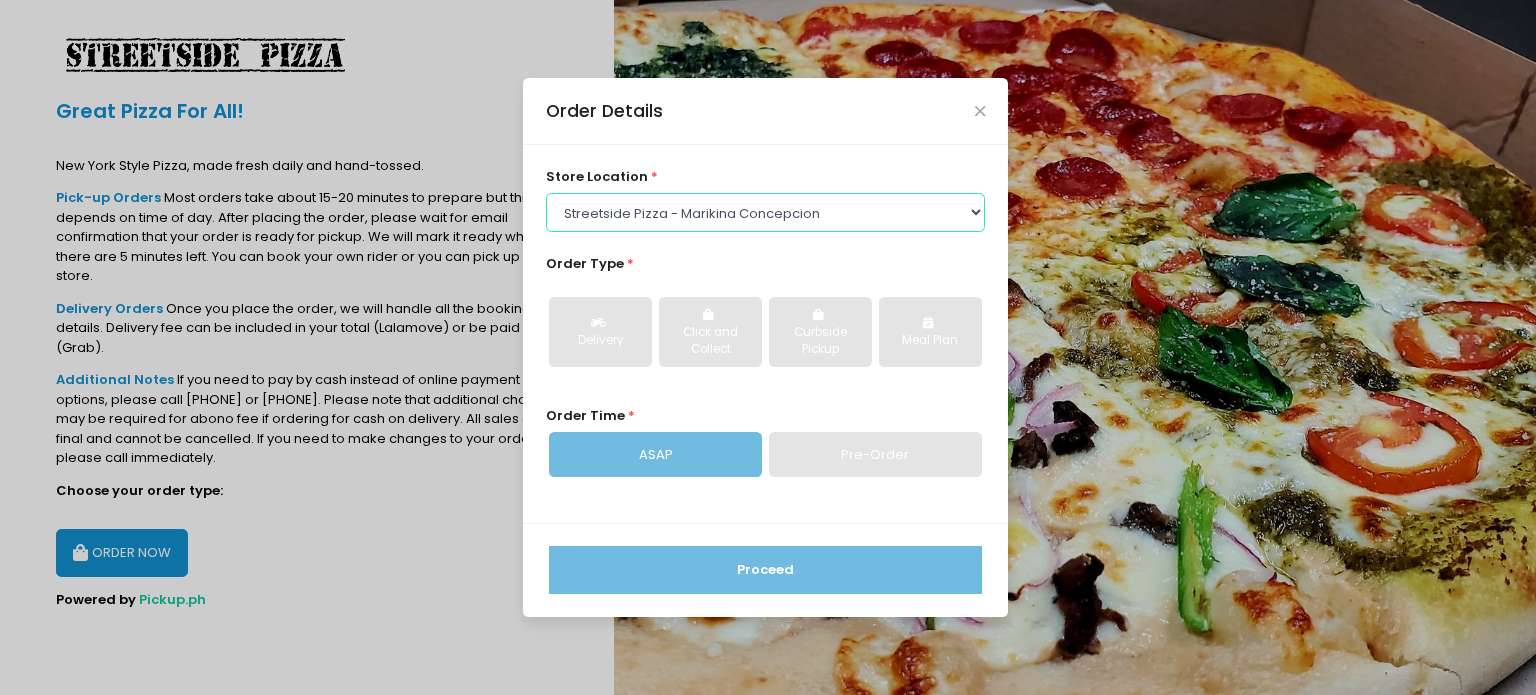 click on "Select store location Streetside Pizza - Don Antonio Heights  Streetside Pizza - Kamuning  Streetside Pizza - Nangka Marikina  Streetside Pizza - Marikina Concepcion  Streetside Pizza & Lounge - Greenhills" at bounding box center [766, 212] 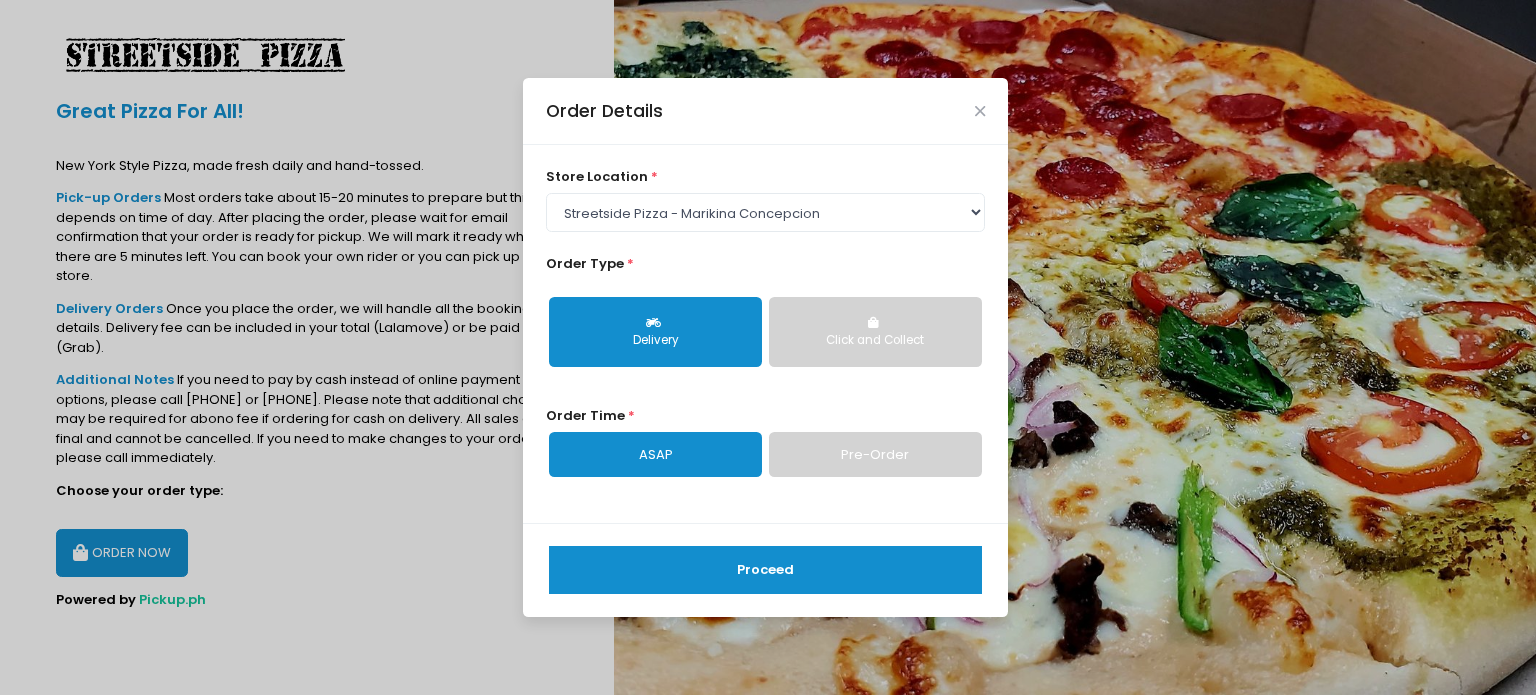 click on "Proceed" at bounding box center (765, 570) 